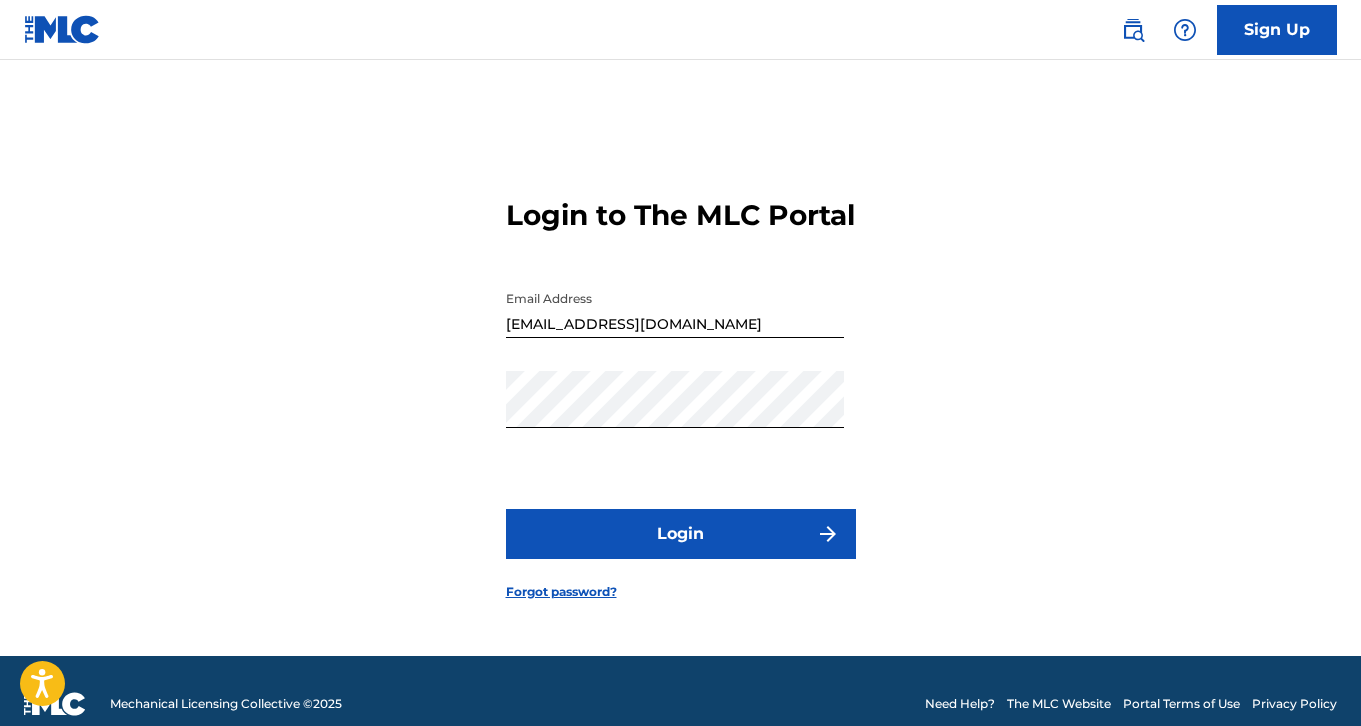 scroll, scrollTop: 26, scrollLeft: 0, axis: vertical 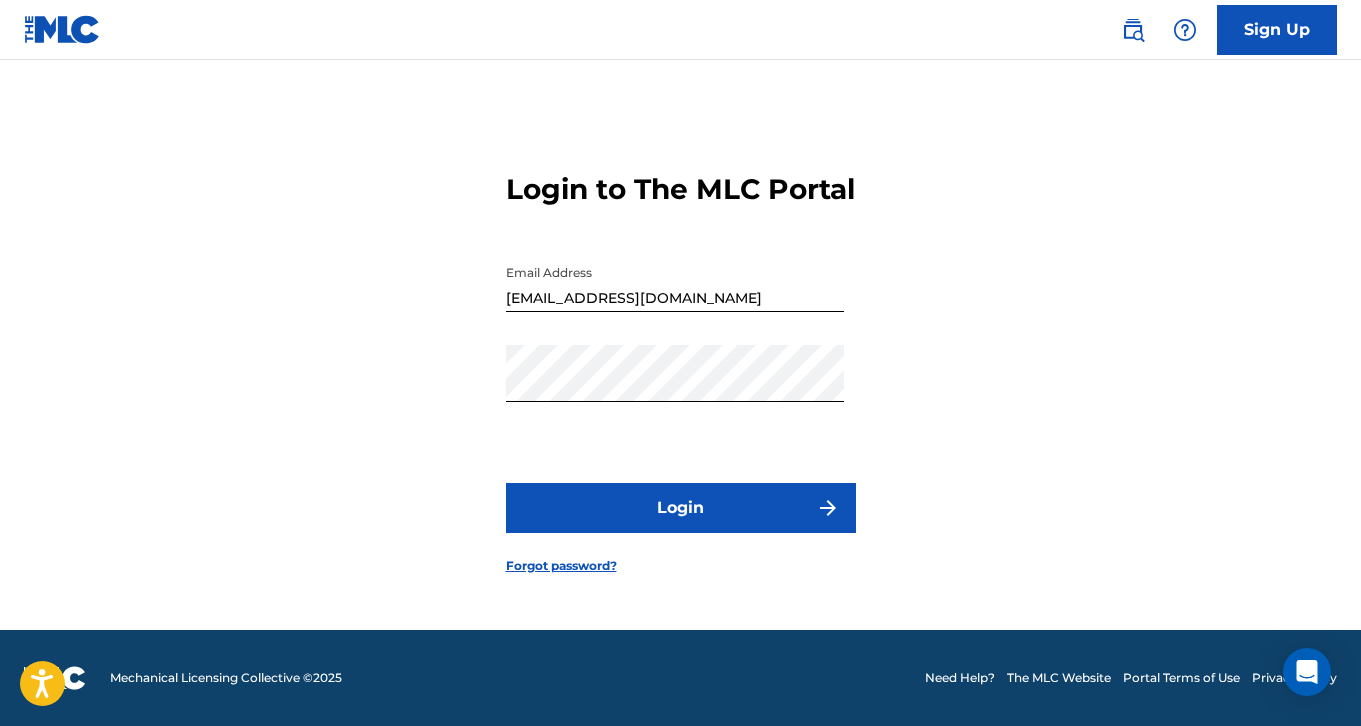 click on "Login" at bounding box center (681, 508) 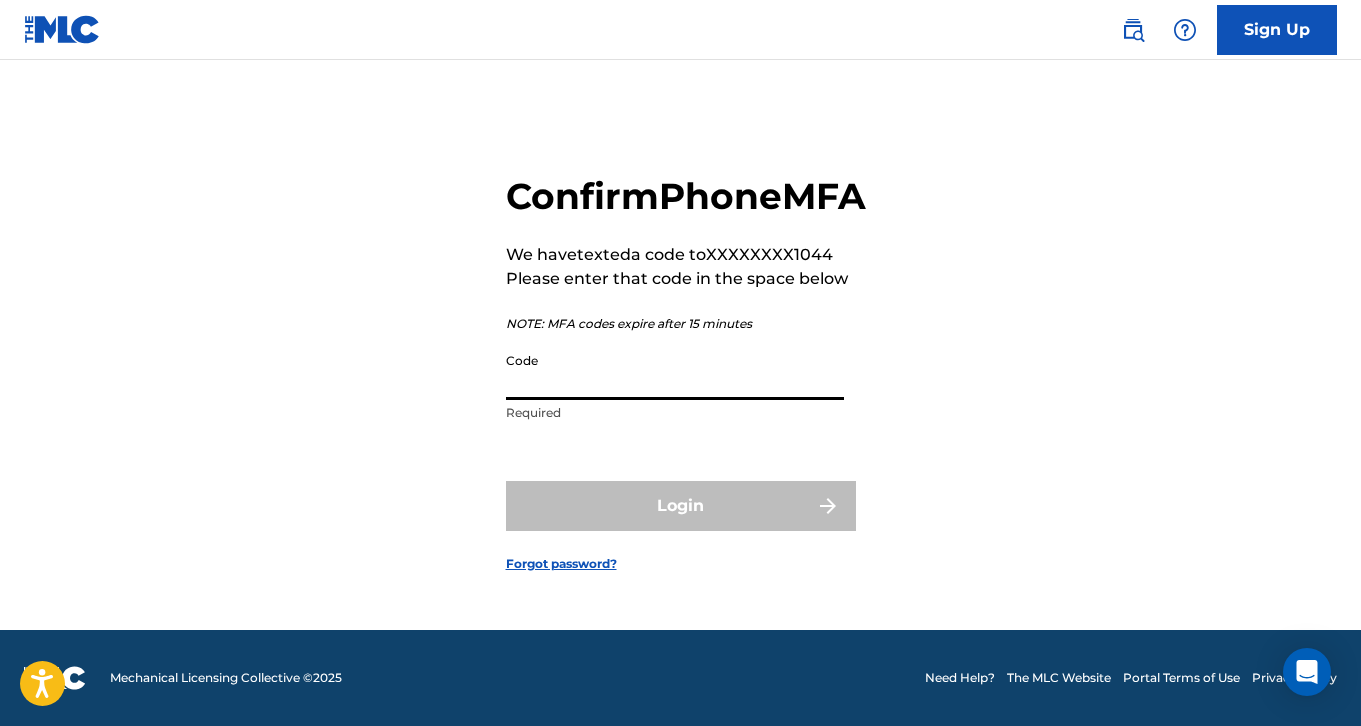 click on "Code" at bounding box center [675, 371] 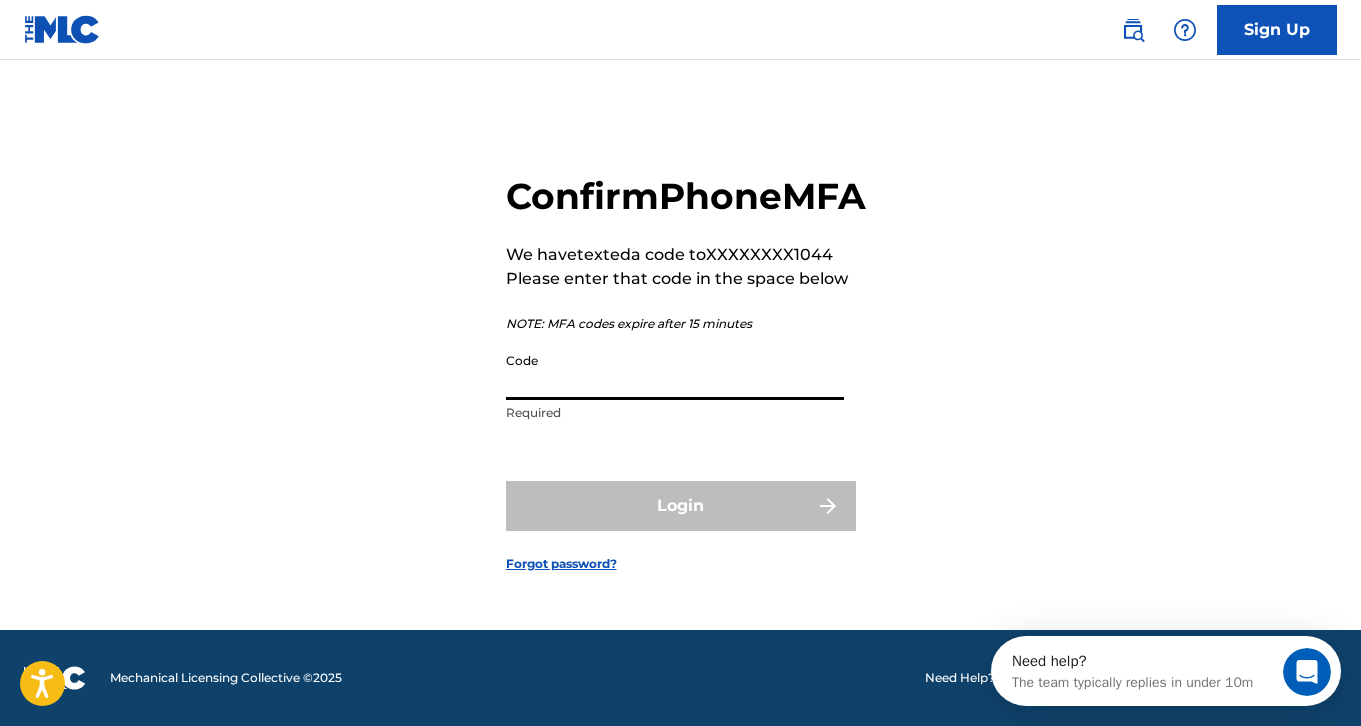 scroll, scrollTop: 0, scrollLeft: 0, axis: both 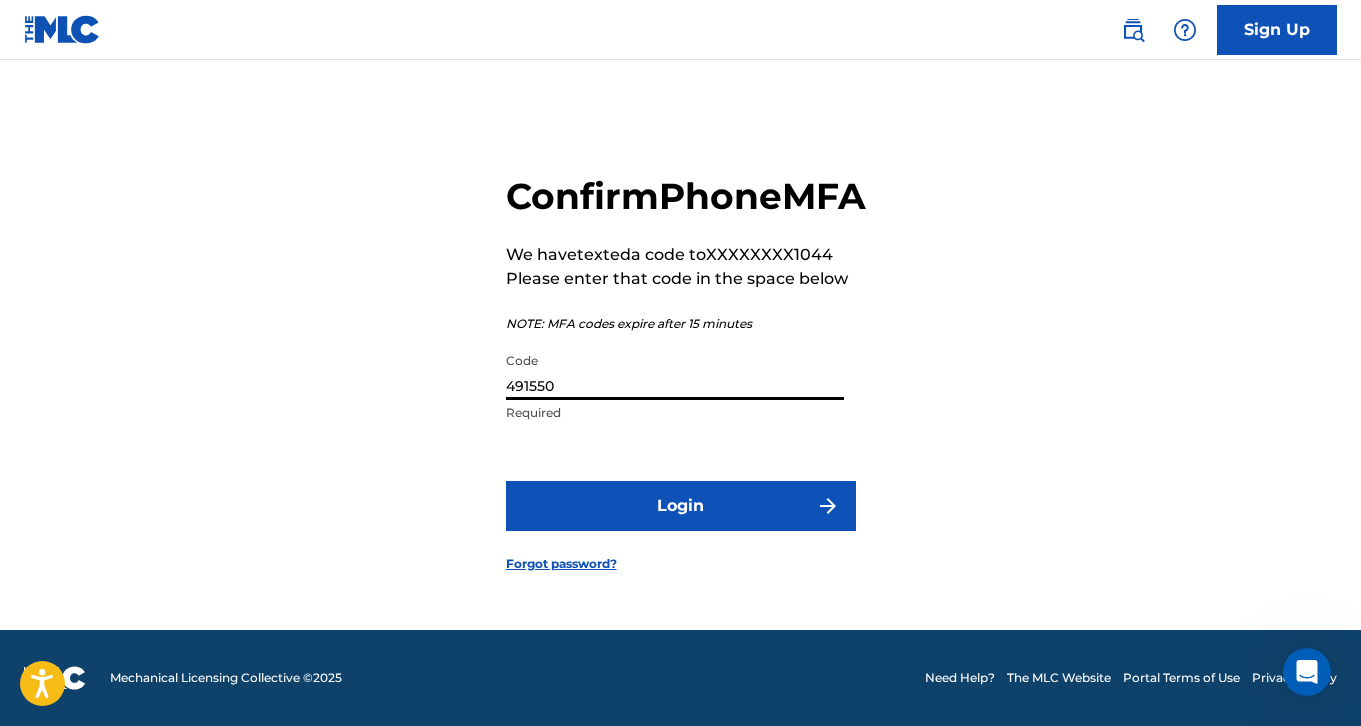 type on "491550" 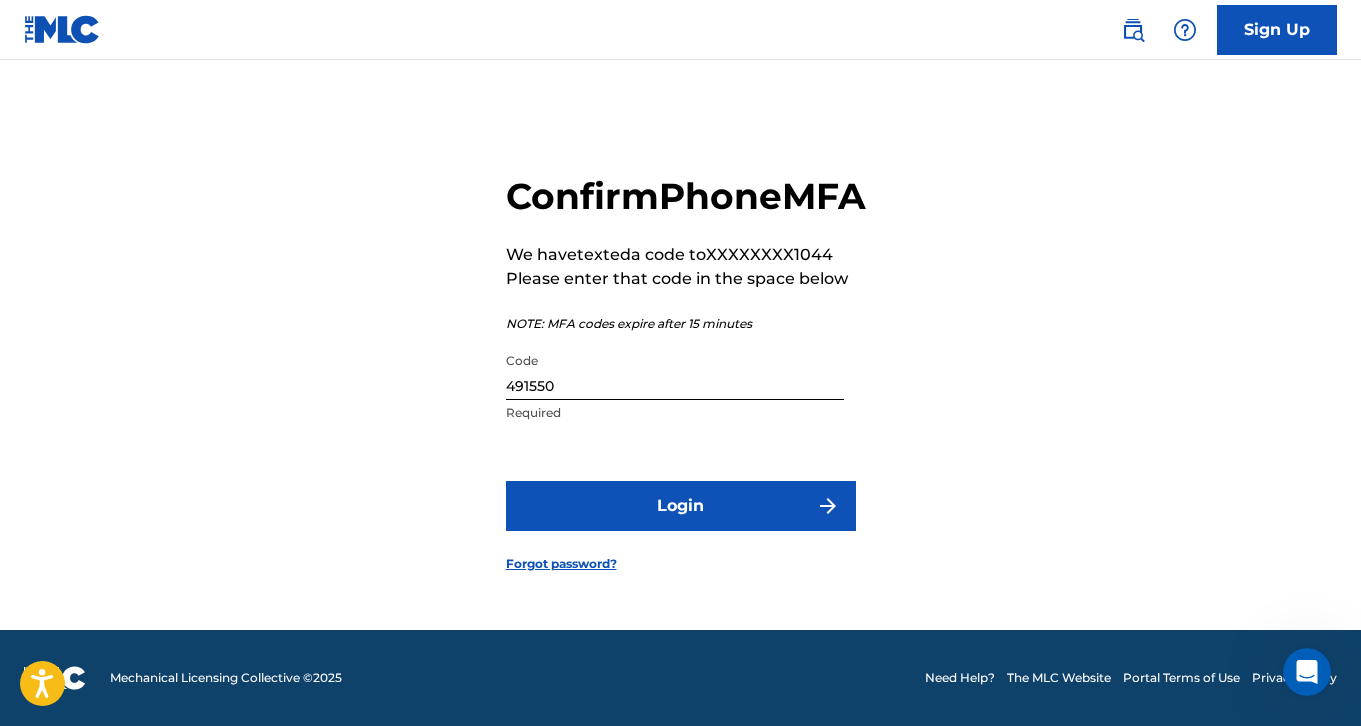 click on "Login" at bounding box center [681, 506] 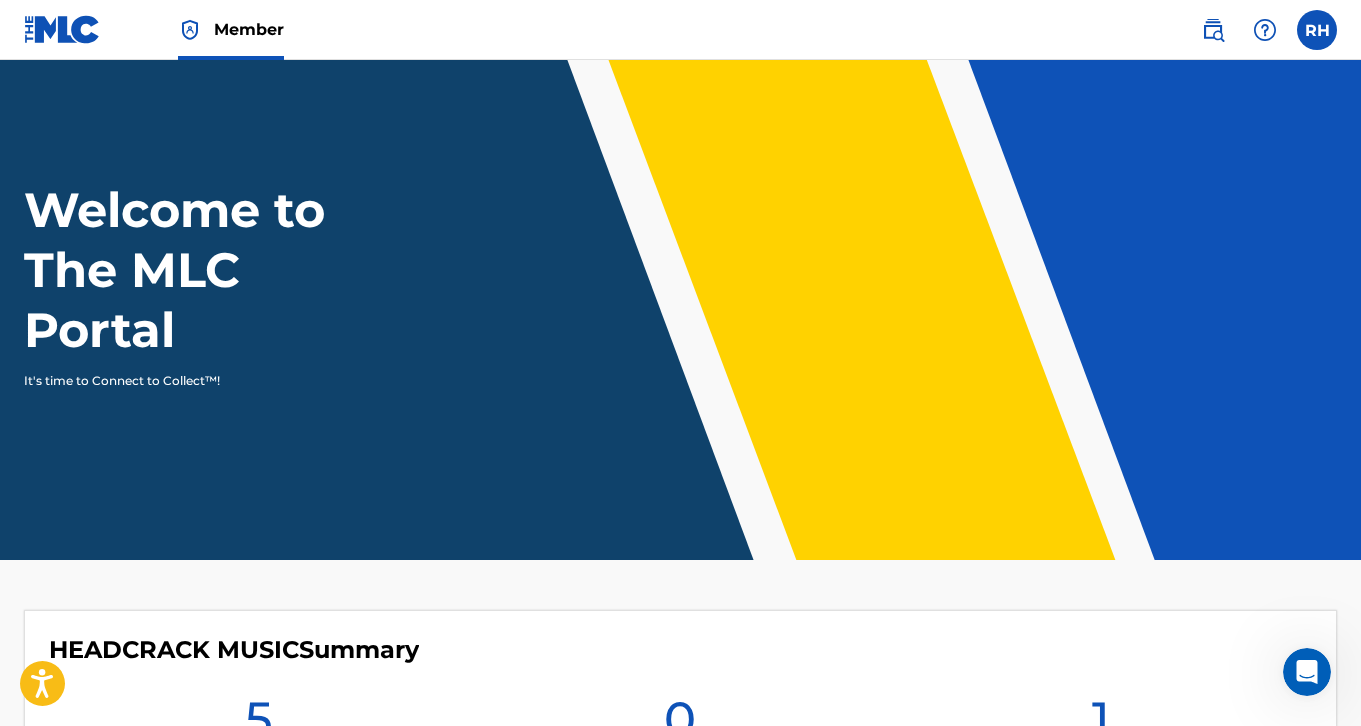 scroll, scrollTop: 0, scrollLeft: 0, axis: both 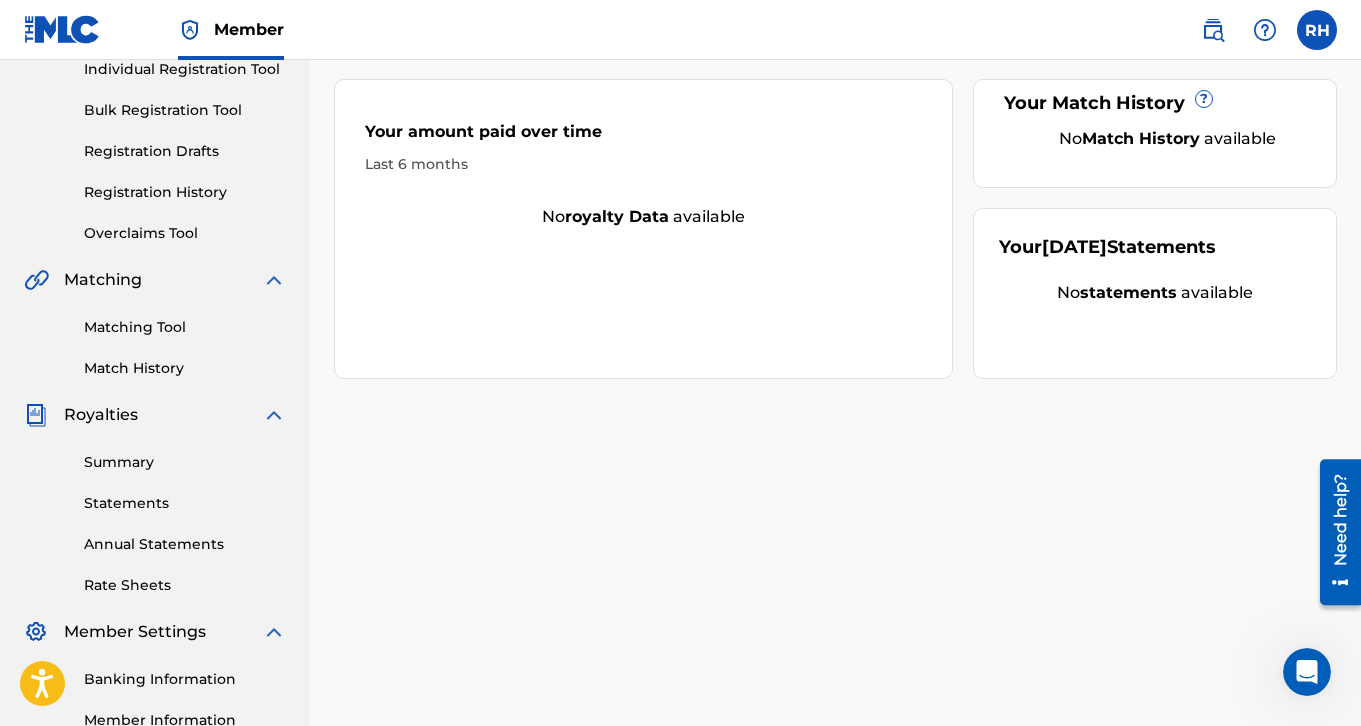 click on "Summary" at bounding box center (185, 462) 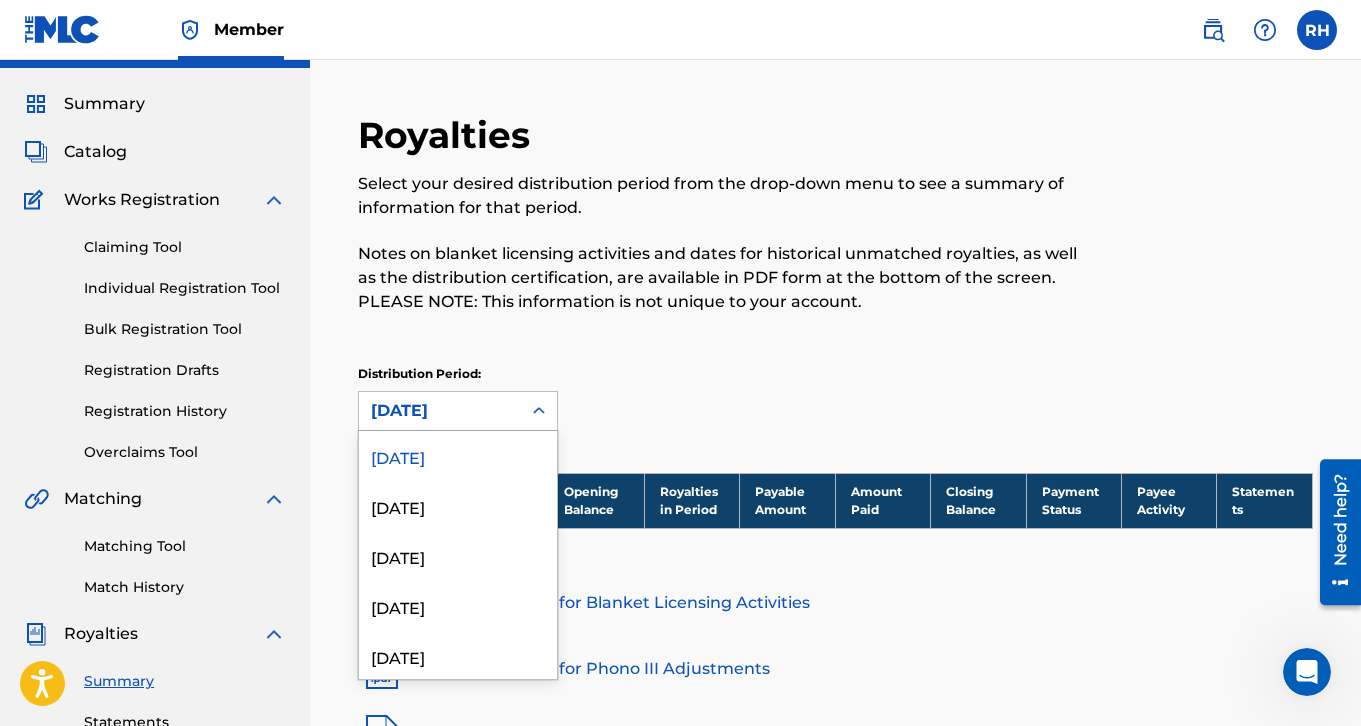 scroll, scrollTop: 53, scrollLeft: 0, axis: vertical 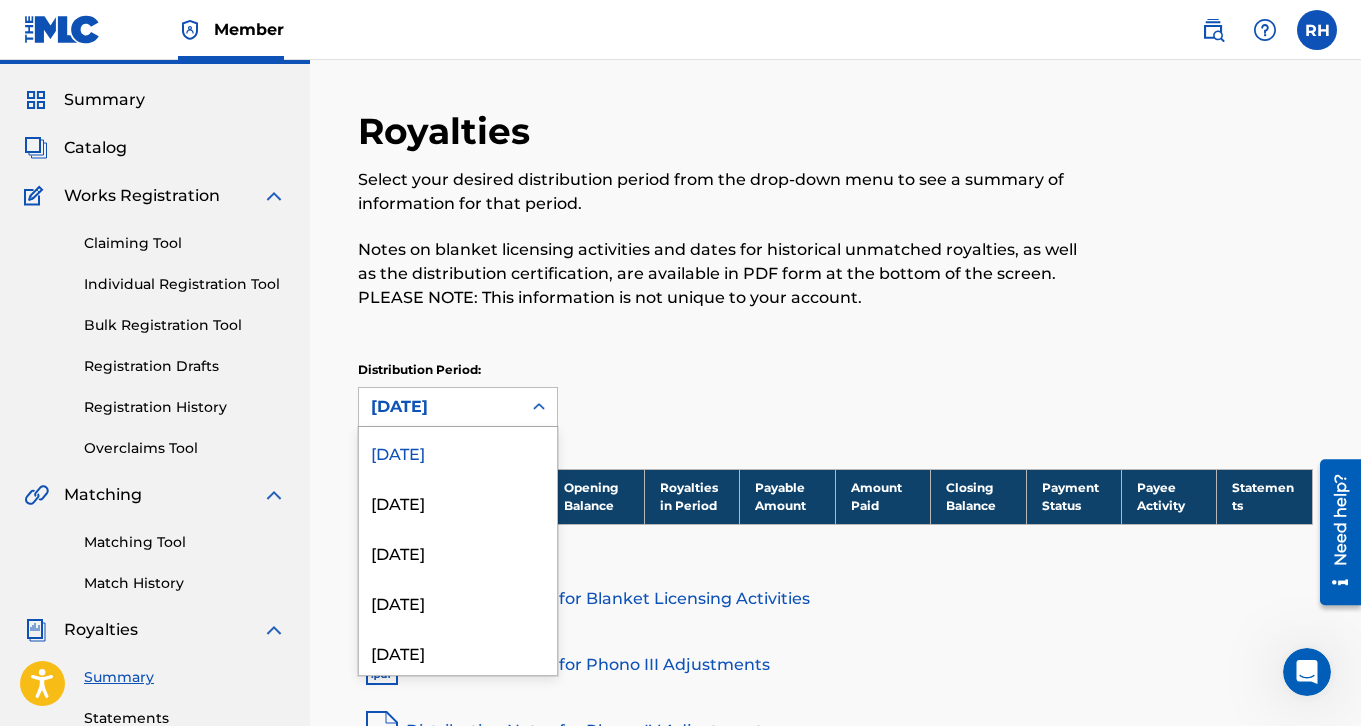click at bounding box center [539, 407] 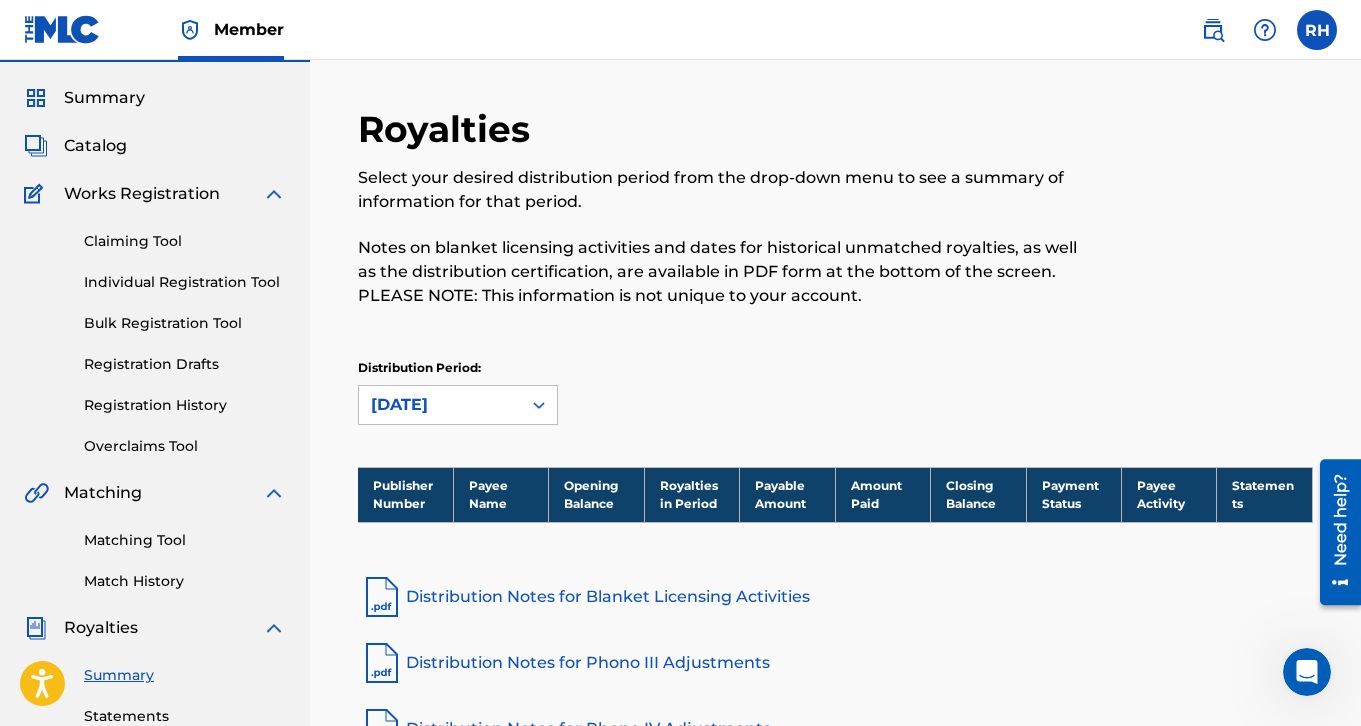 click on "Distribution Period: [DATE]" at bounding box center [835, 392] 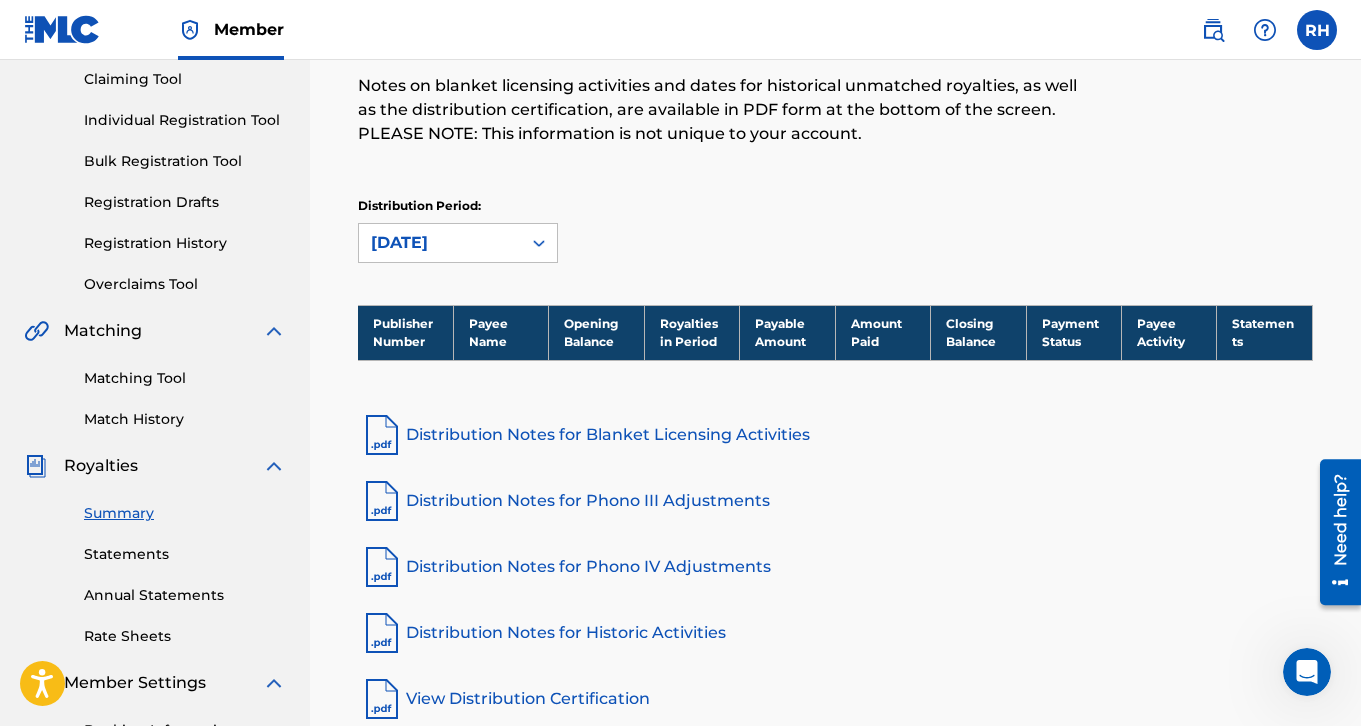 scroll, scrollTop: 219, scrollLeft: 0, axis: vertical 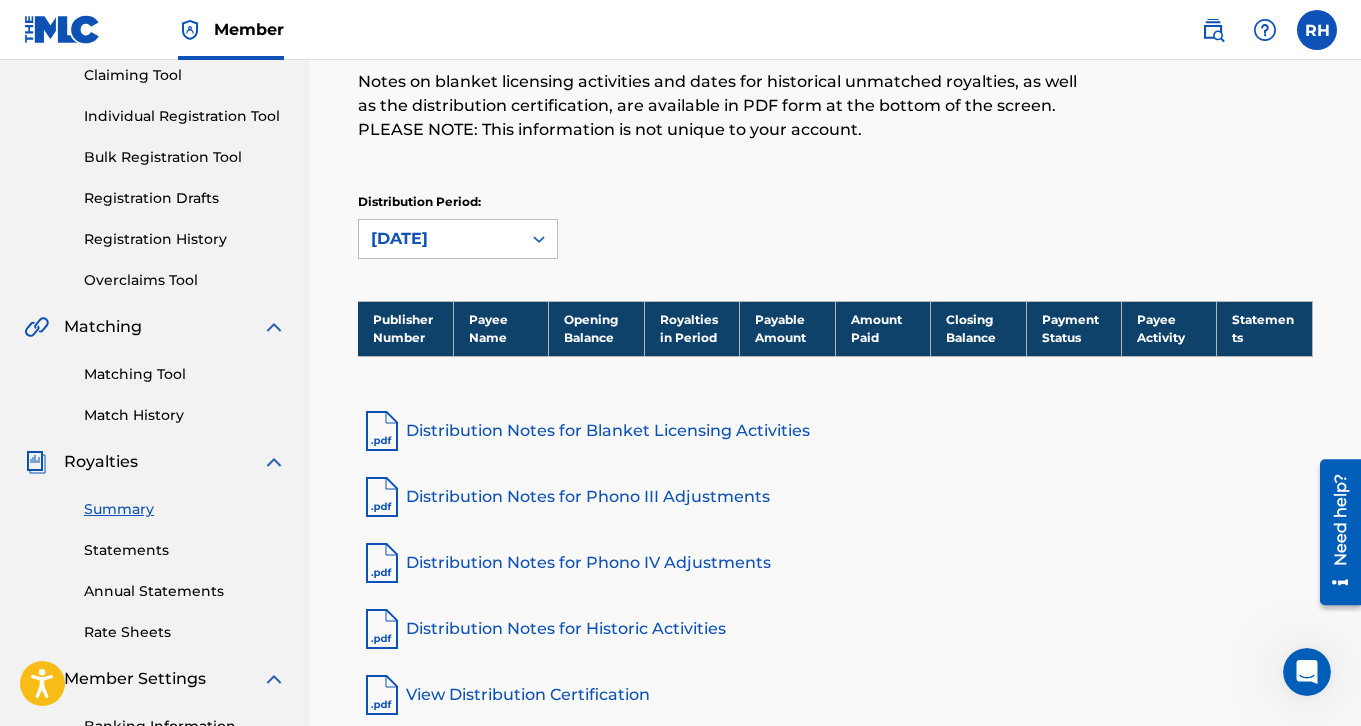 click on "Statements" at bounding box center [185, 550] 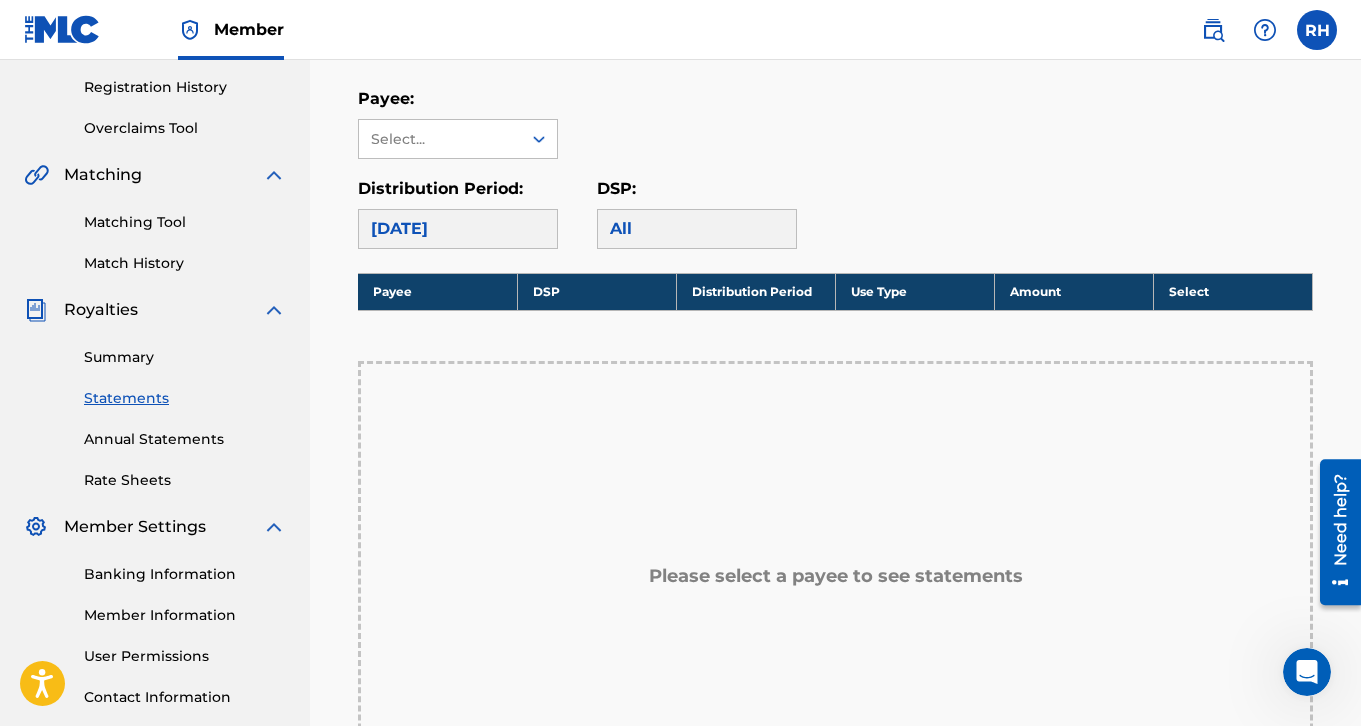scroll, scrollTop: 377, scrollLeft: 0, axis: vertical 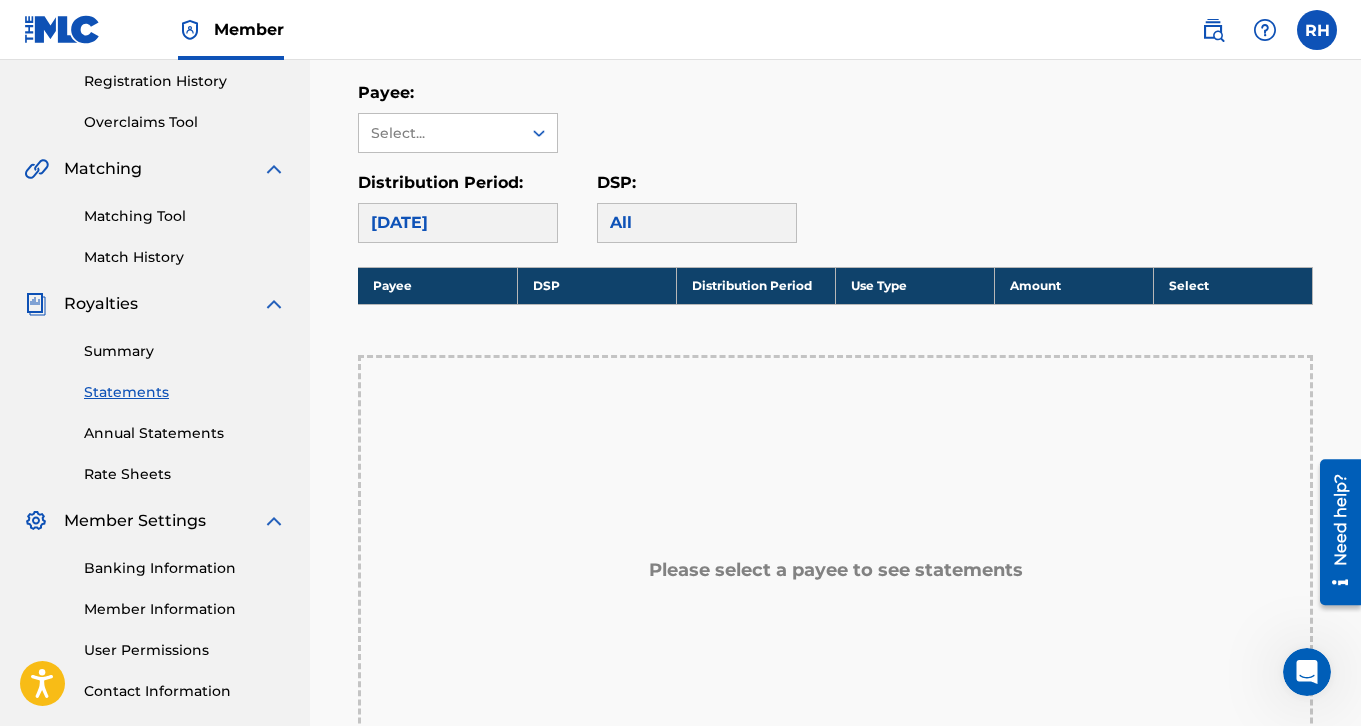 click on "Banking Information" at bounding box center (185, 568) 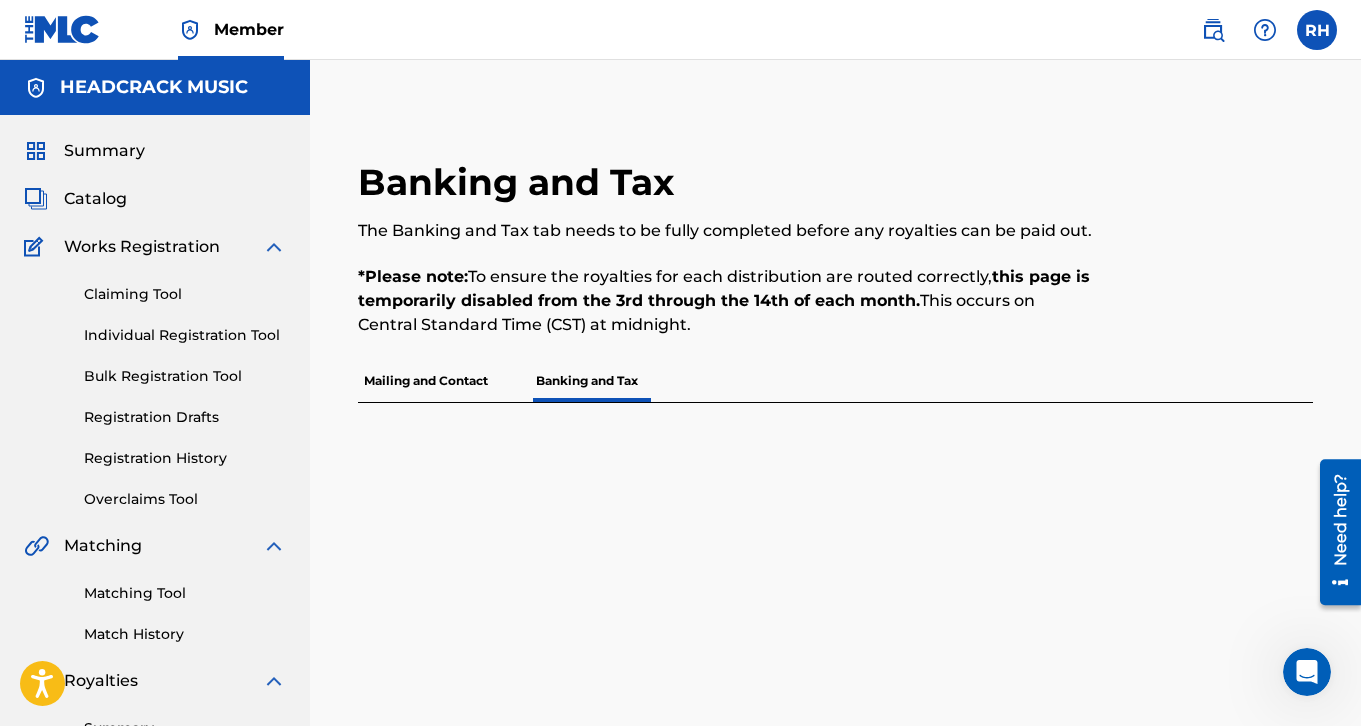 click on "Mailing and Contact" at bounding box center [426, 381] 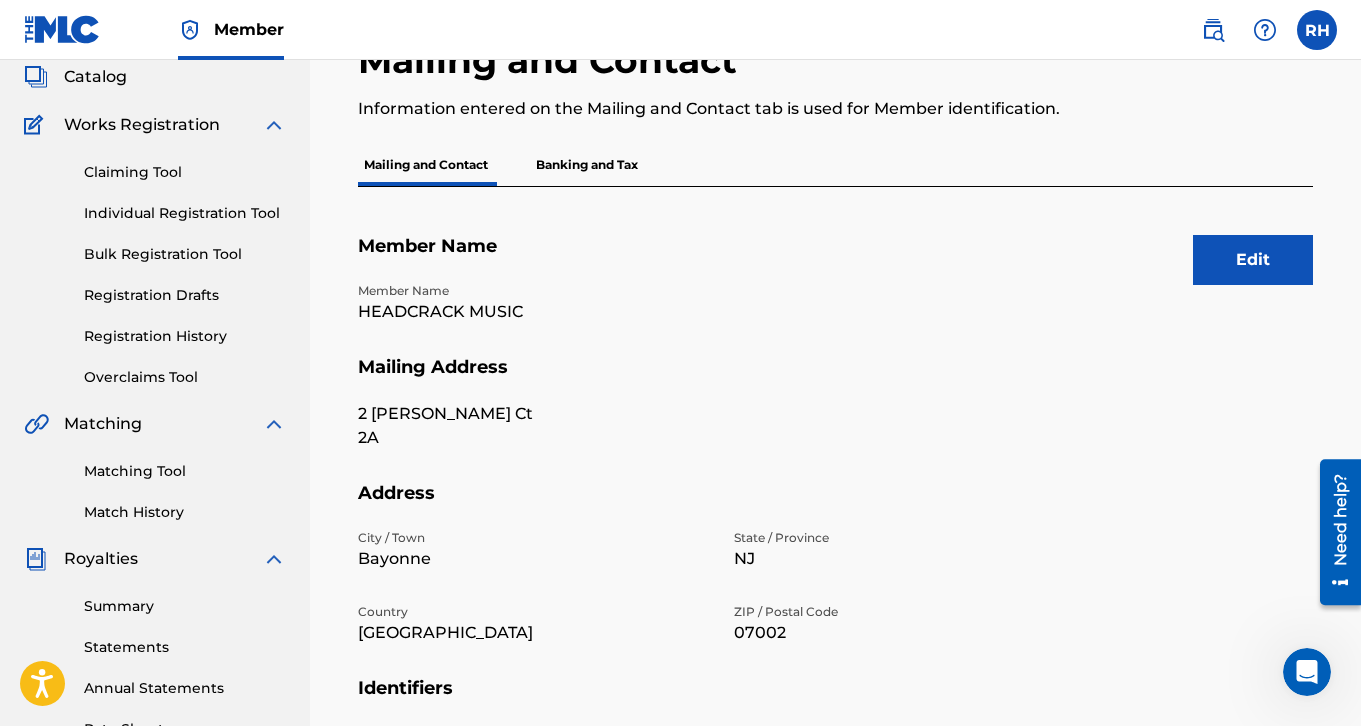 scroll, scrollTop: 134, scrollLeft: 0, axis: vertical 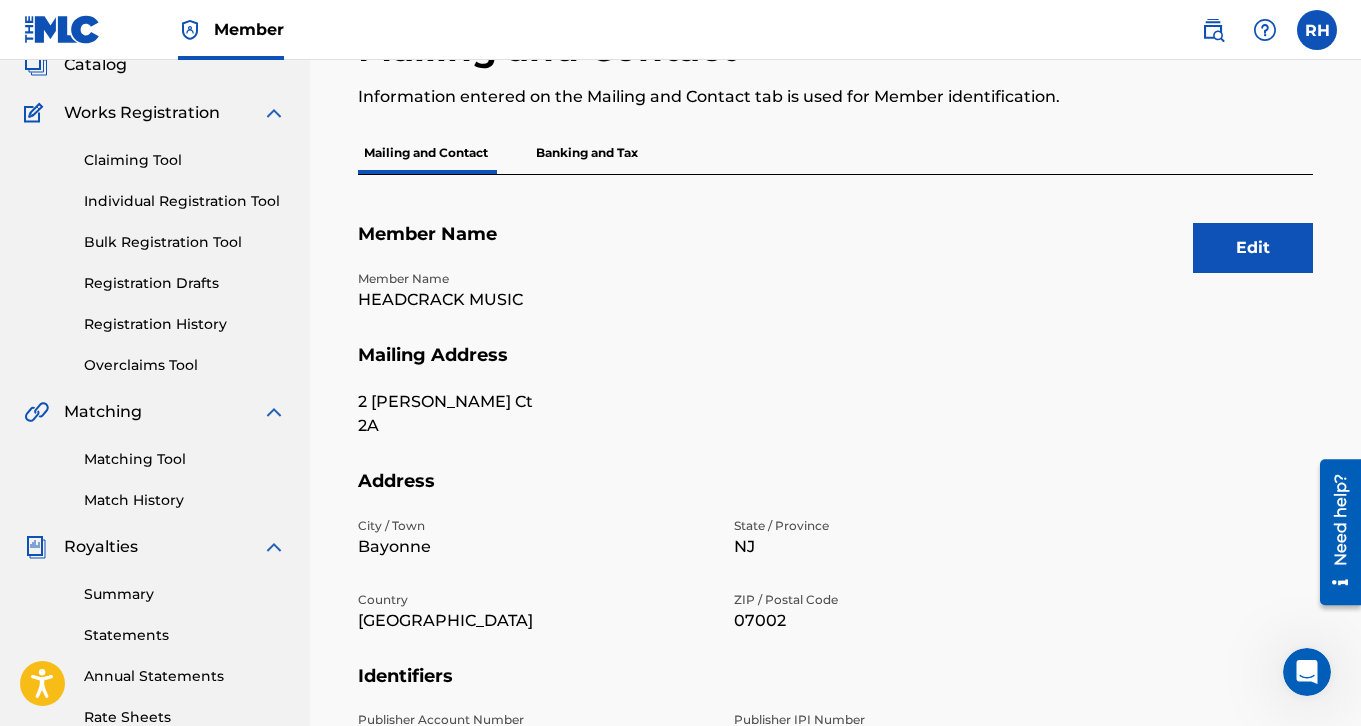 click on "Banking and Tax" at bounding box center (587, 153) 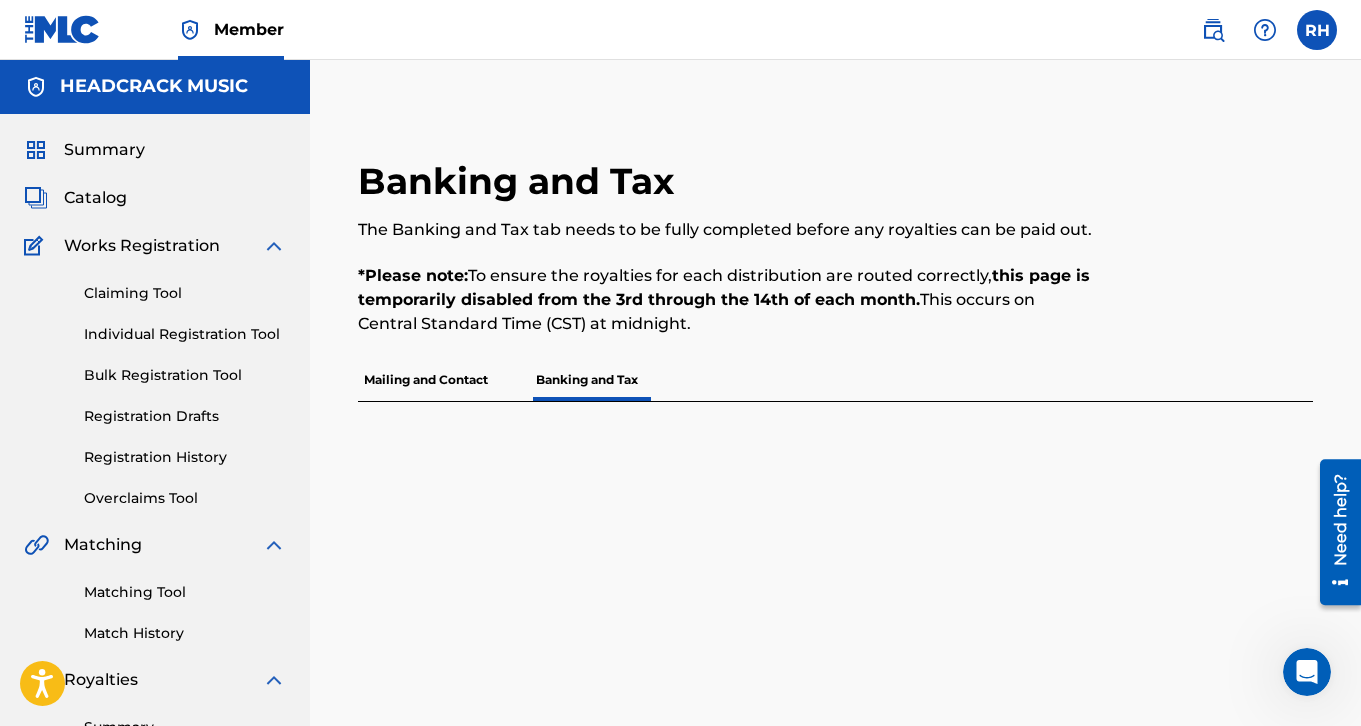 scroll, scrollTop: 3, scrollLeft: 0, axis: vertical 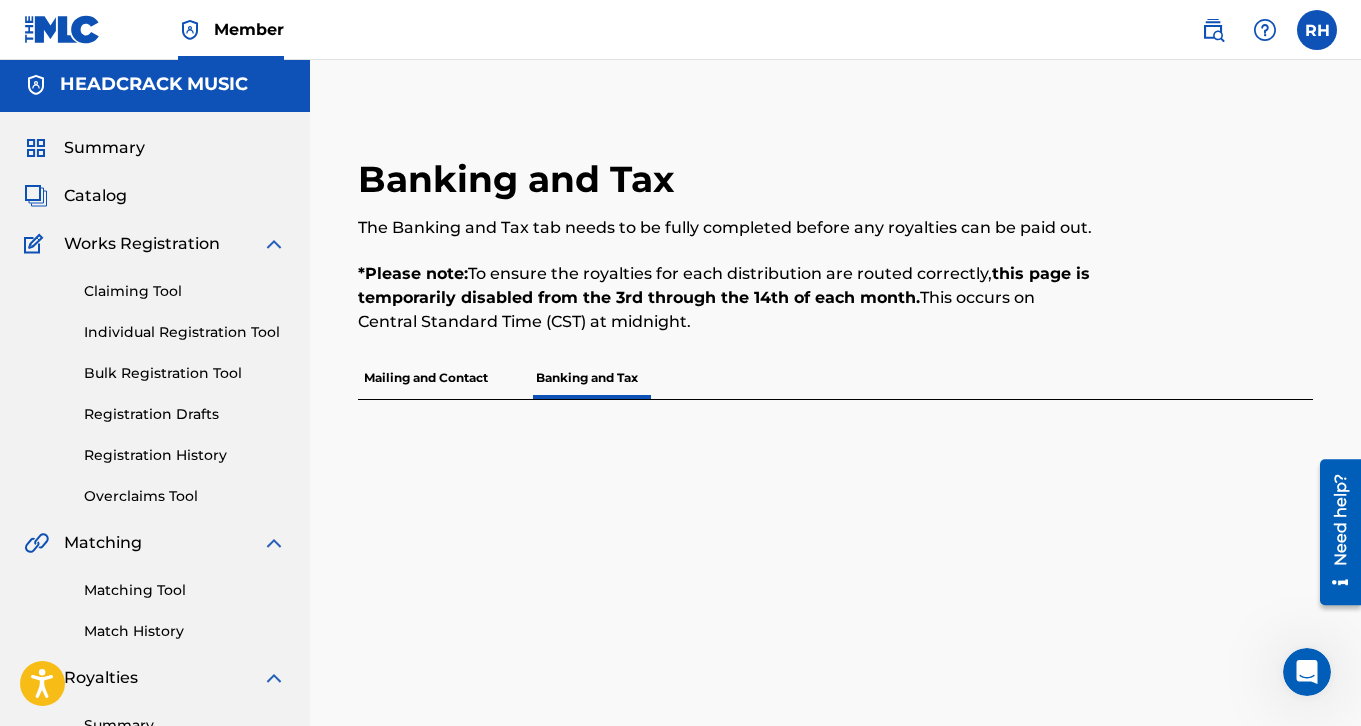 click 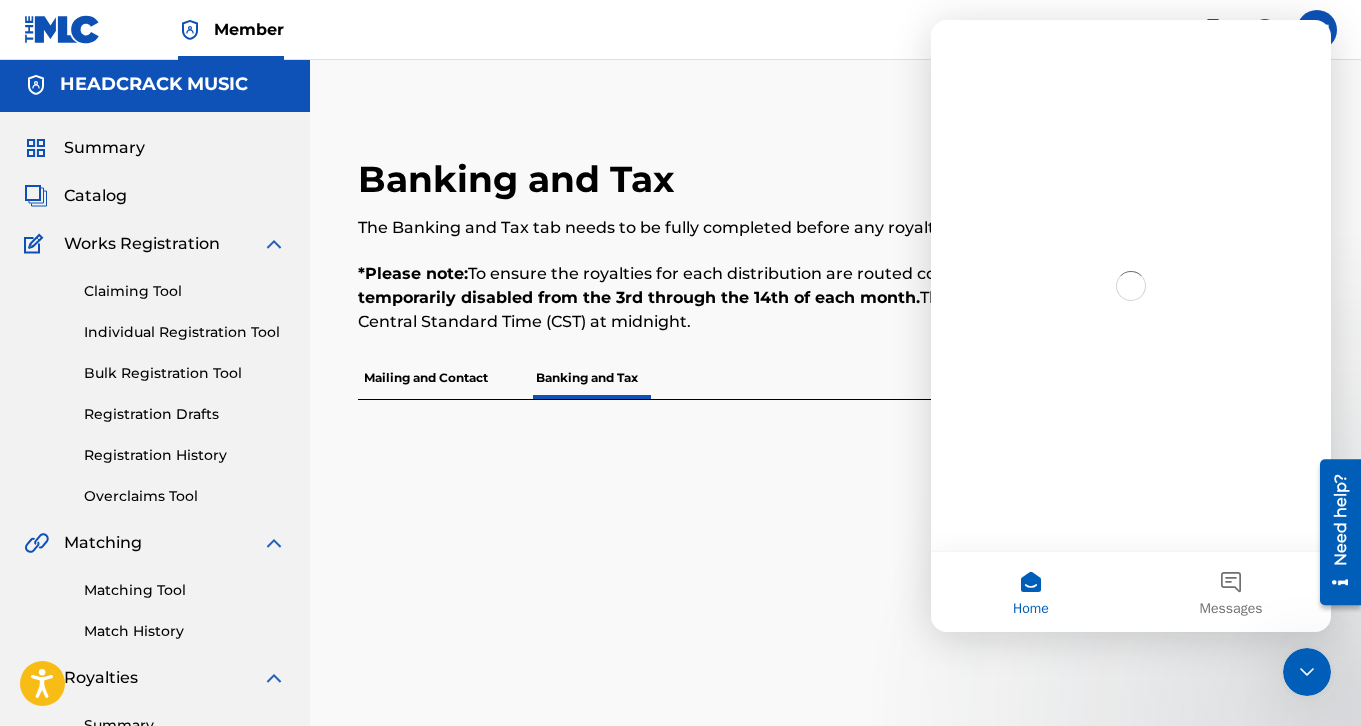scroll, scrollTop: 0, scrollLeft: 0, axis: both 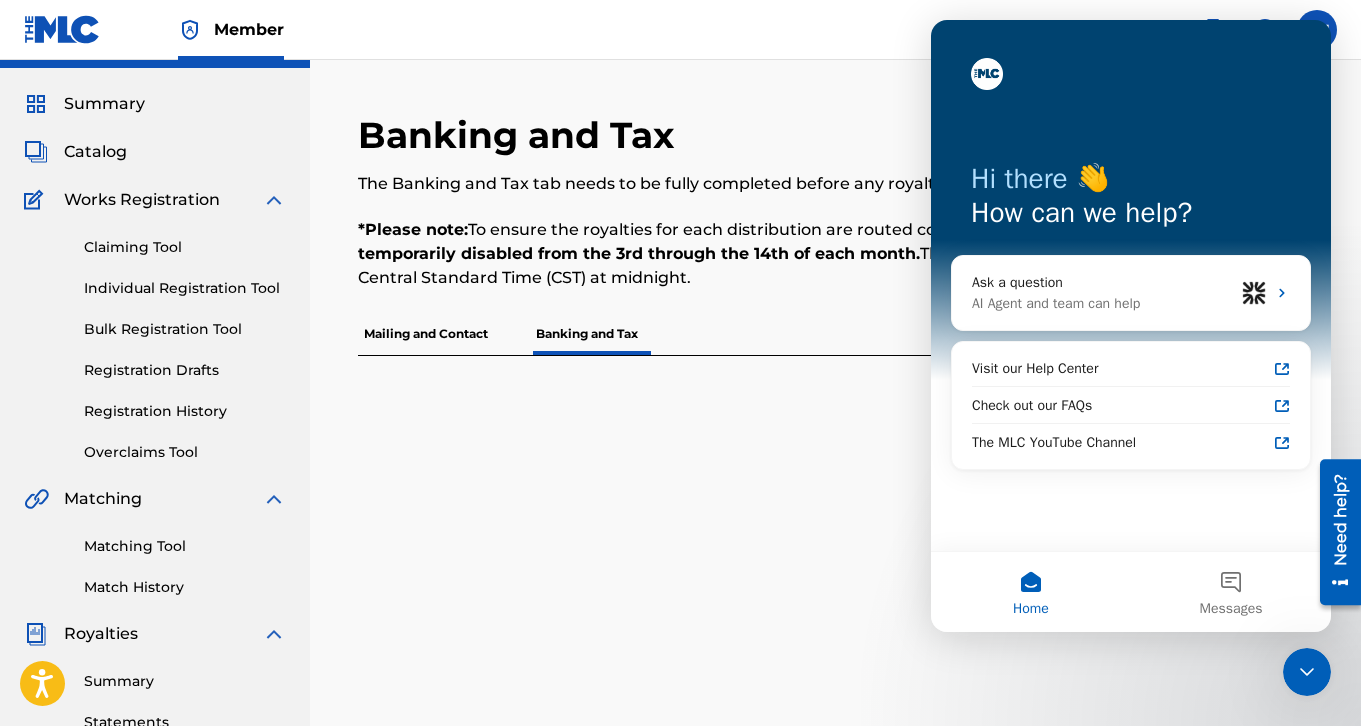 click on "Banking and Tax  The Banking and Tax tab needs to be fully completed before any royalties can be paid out. *Please note:  To ensure the royalties for each distribution are routed correctly,  this page is temporarily disabled from the 3rd through the 14th of each month.  This occurs on Central Standard Time (CST) at midnight. Mailing and Contact Banking and Tax" at bounding box center [835, 630] 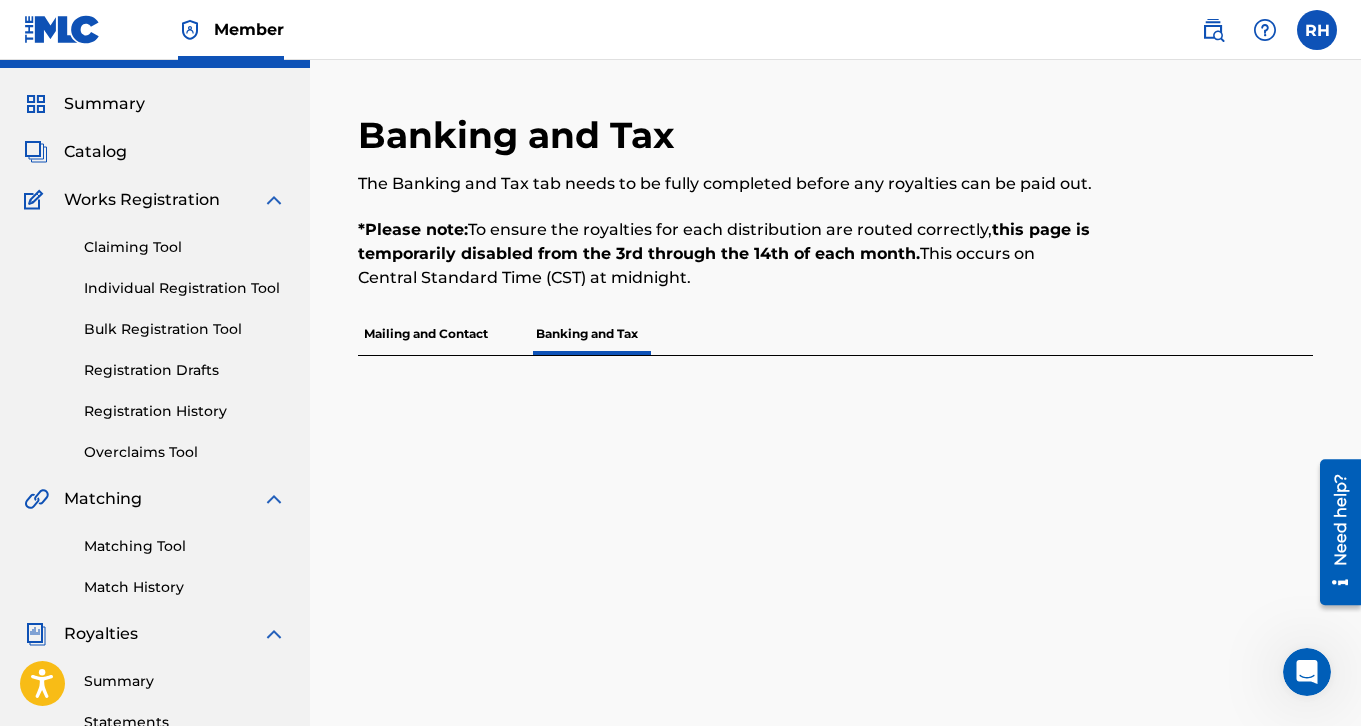 scroll, scrollTop: 0, scrollLeft: 0, axis: both 